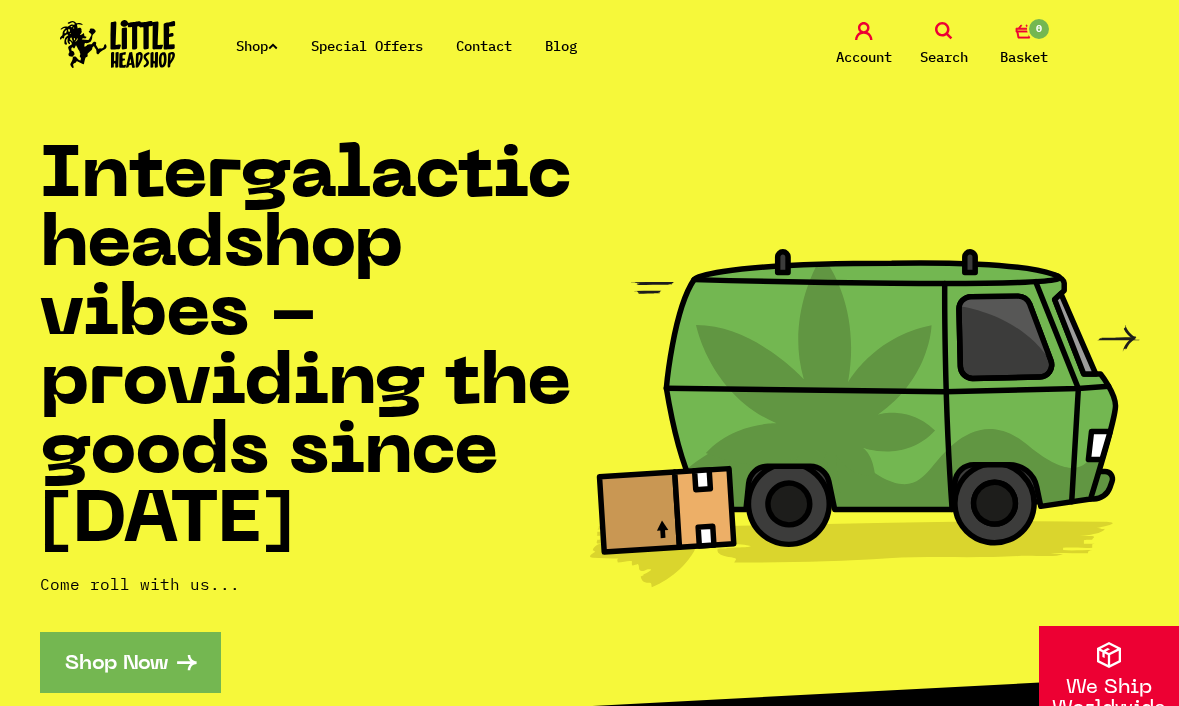 scroll, scrollTop: 0, scrollLeft: 0, axis: both 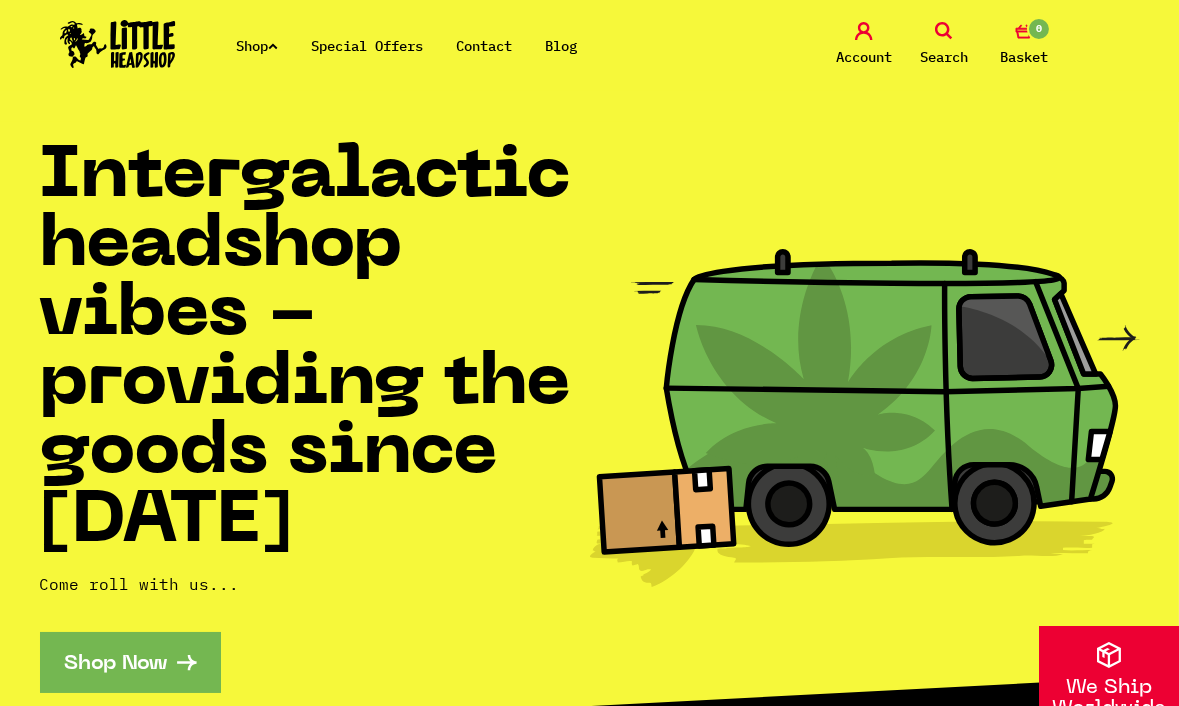 click on "Special Offers" at bounding box center [367, 46] 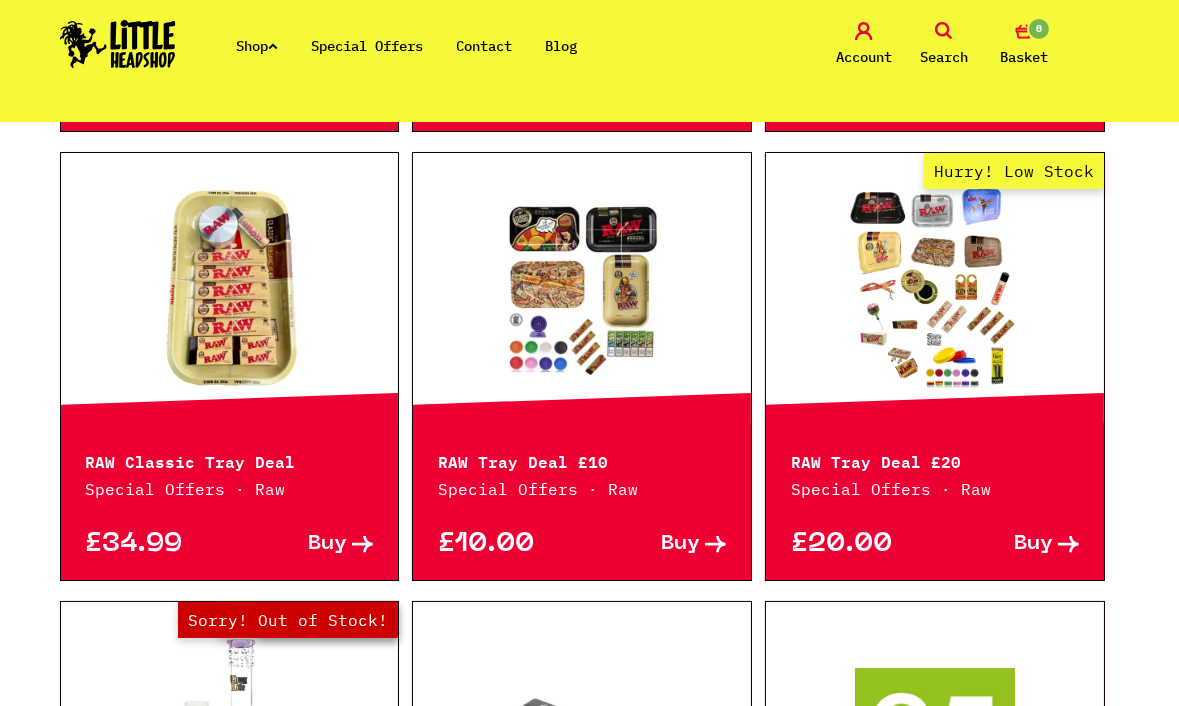 scroll, scrollTop: 1600, scrollLeft: 0, axis: vertical 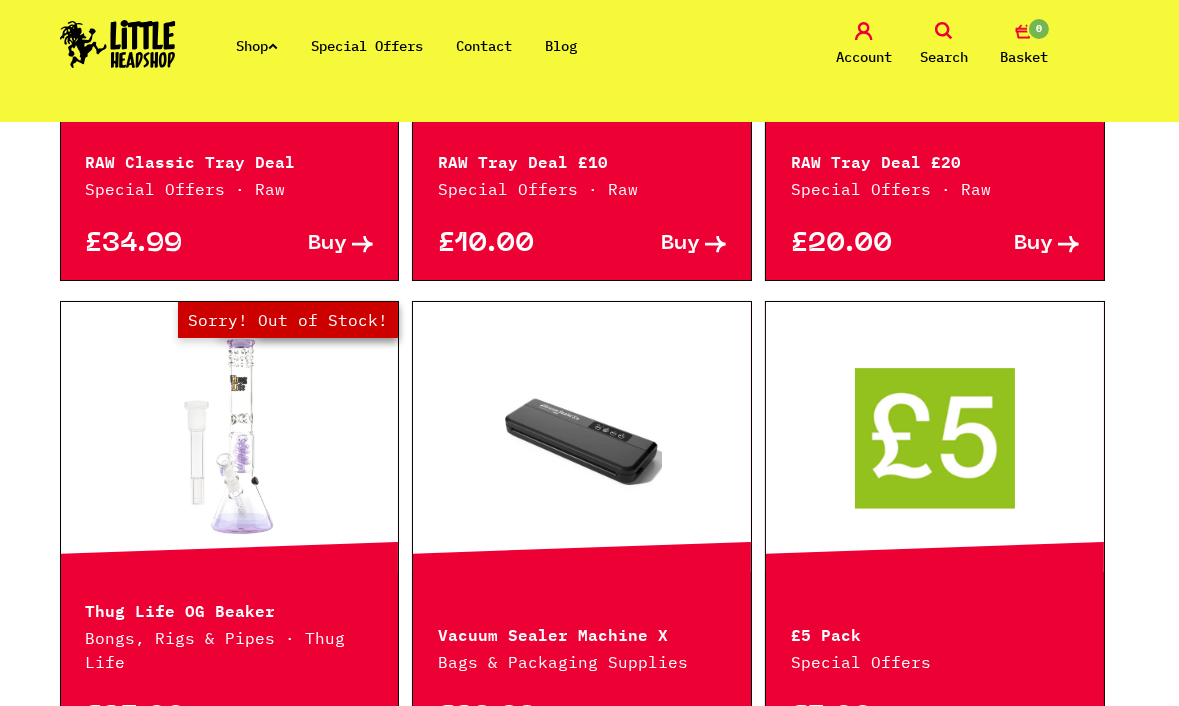 click on "Shop all" at bounding box center (590, 870) 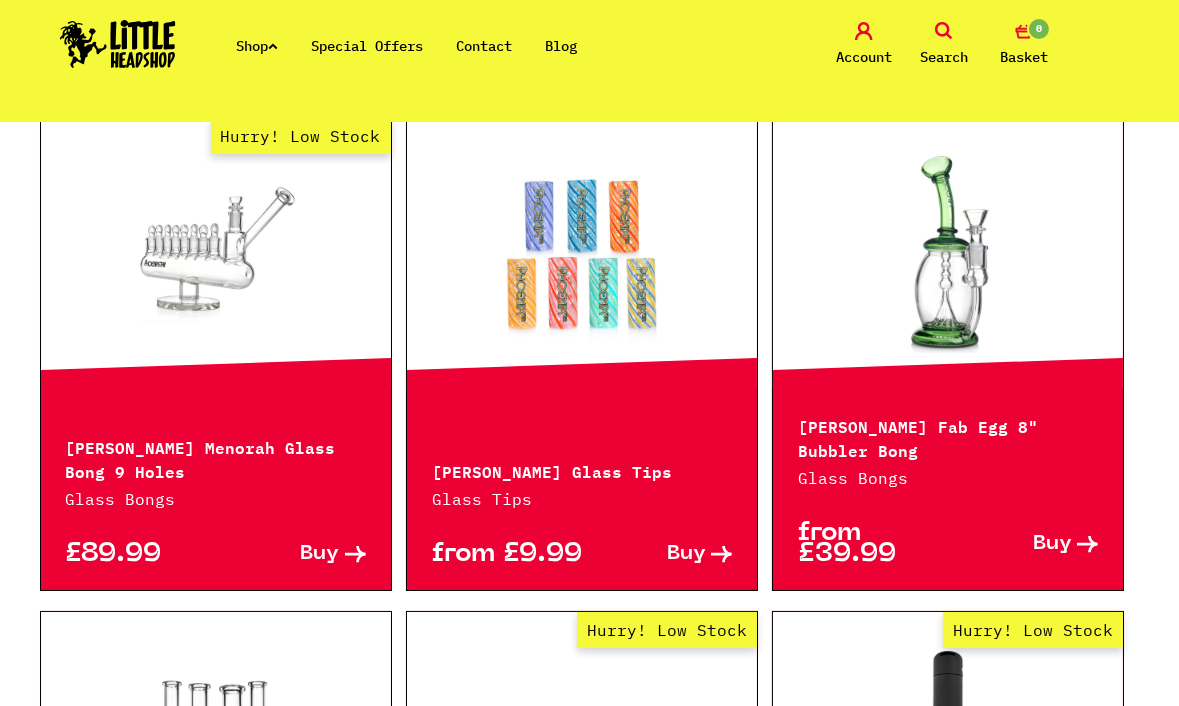 scroll, scrollTop: 1500, scrollLeft: 0, axis: vertical 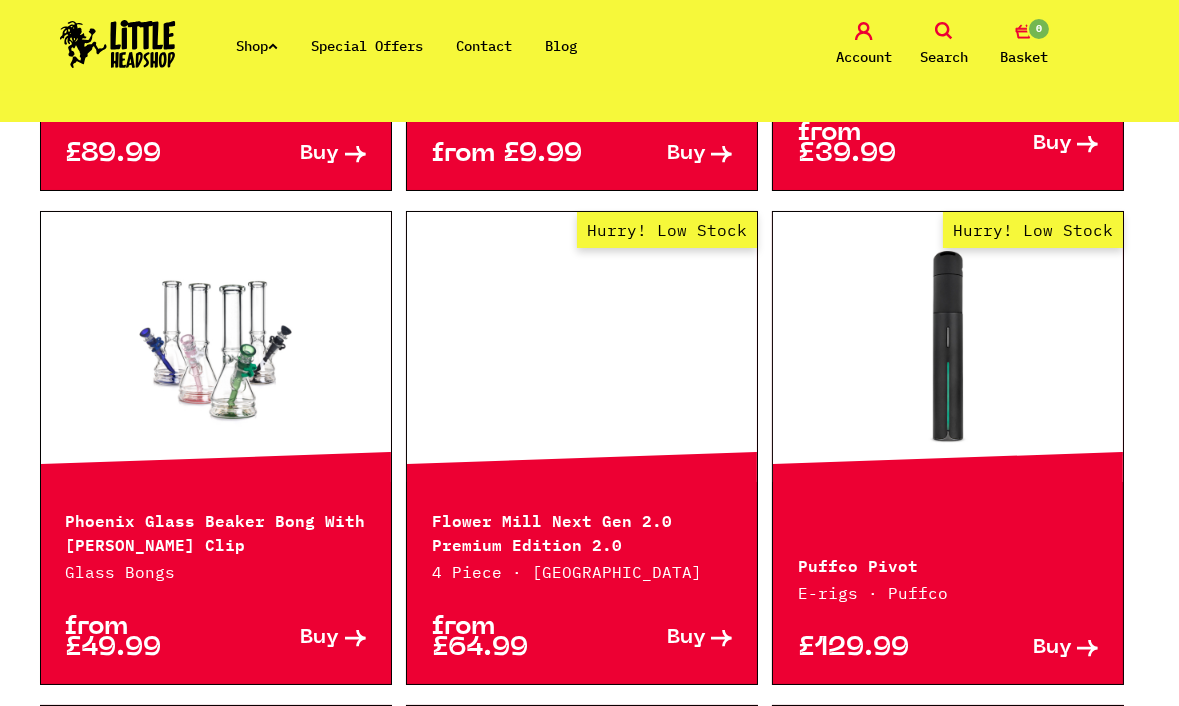 click on "Shop
Special Offers
Contact
Blog
Account
Search
0
Basket" at bounding box center [589, 45] 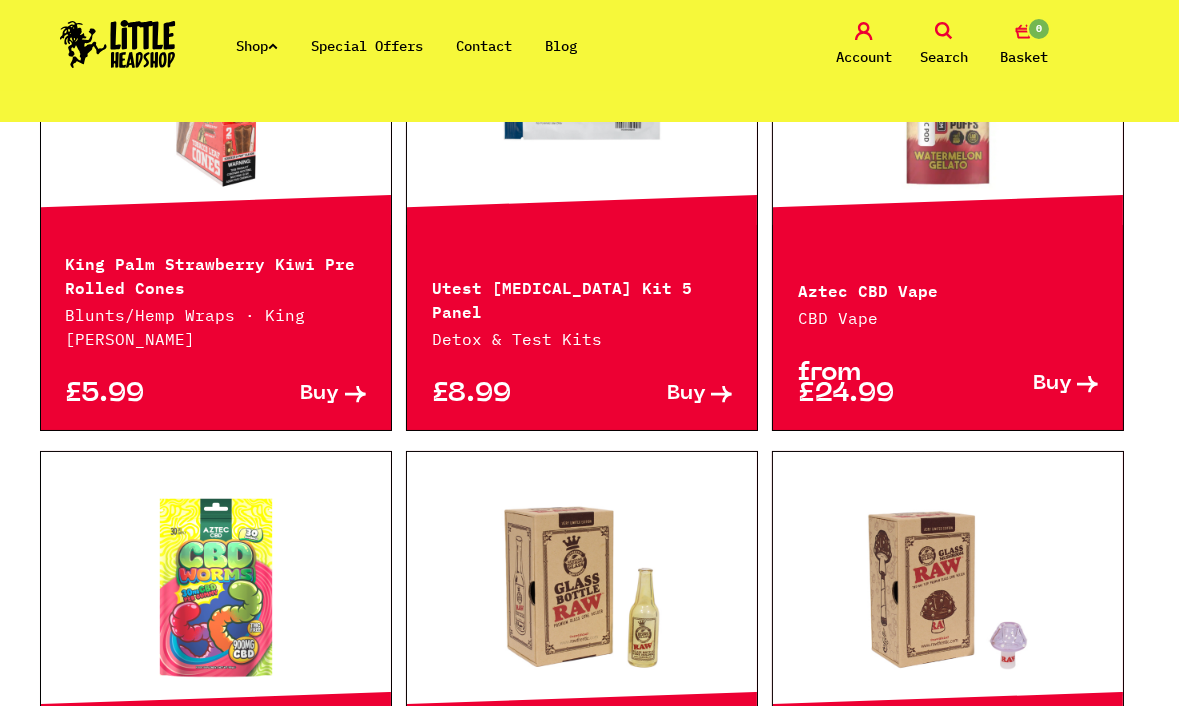 scroll, scrollTop: 2000, scrollLeft: 0, axis: vertical 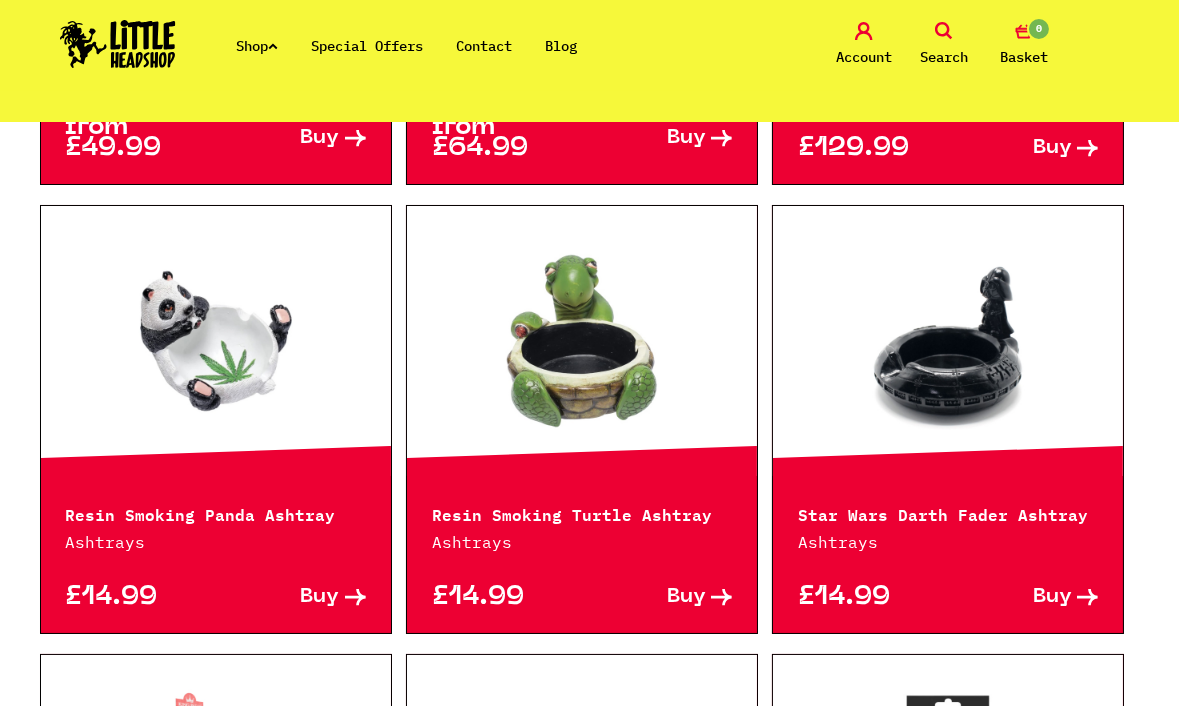 click on "Shop" at bounding box center [257, 46] 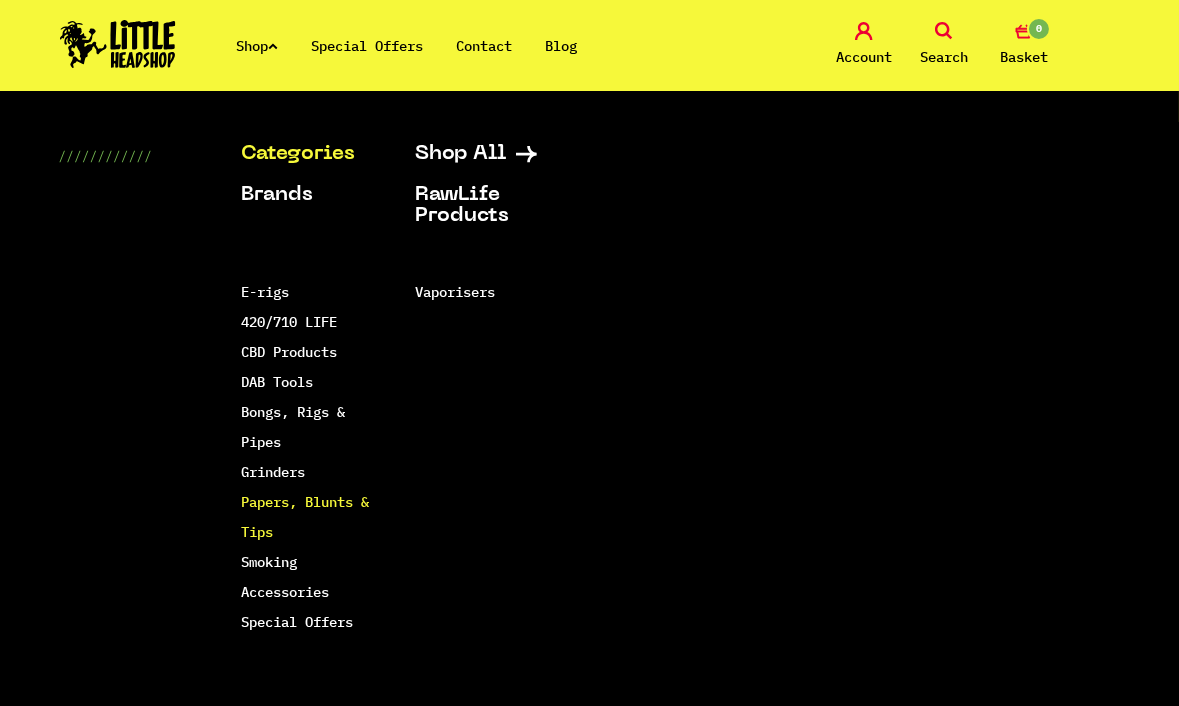 click on "Papers, Blunts & Tips" at bounding box center [305, 517] 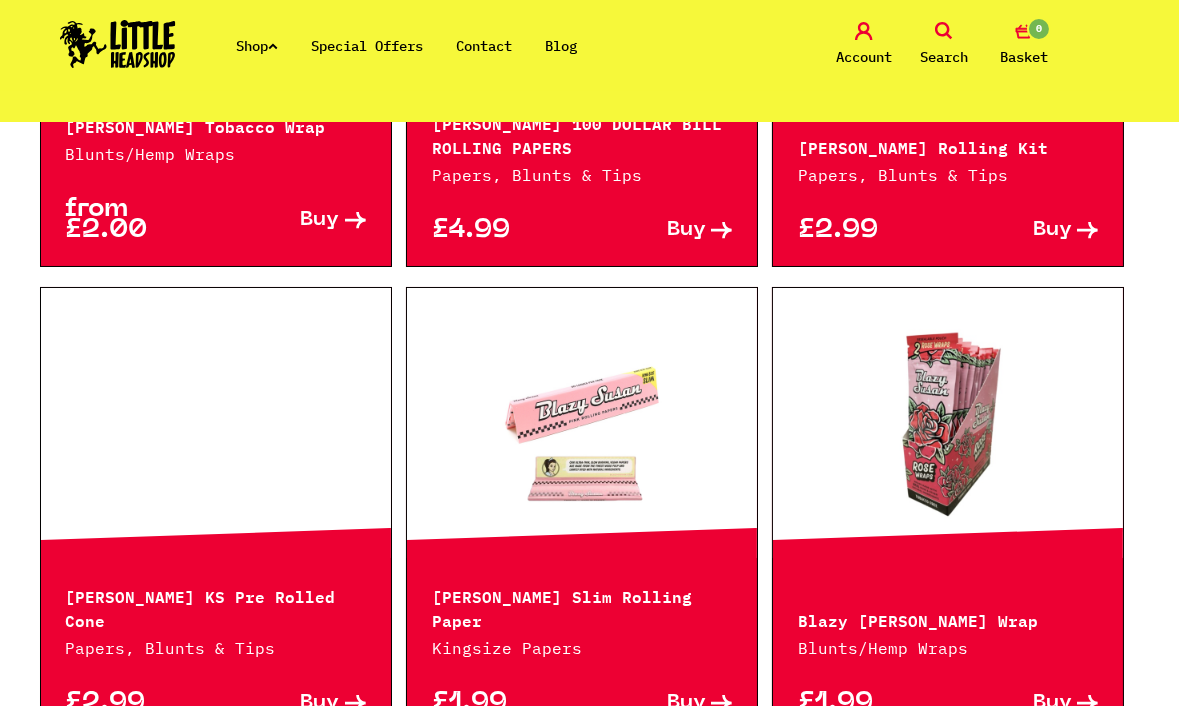 scroll, scrollTop: 1300, scrollLeft: 0, axis: vertical 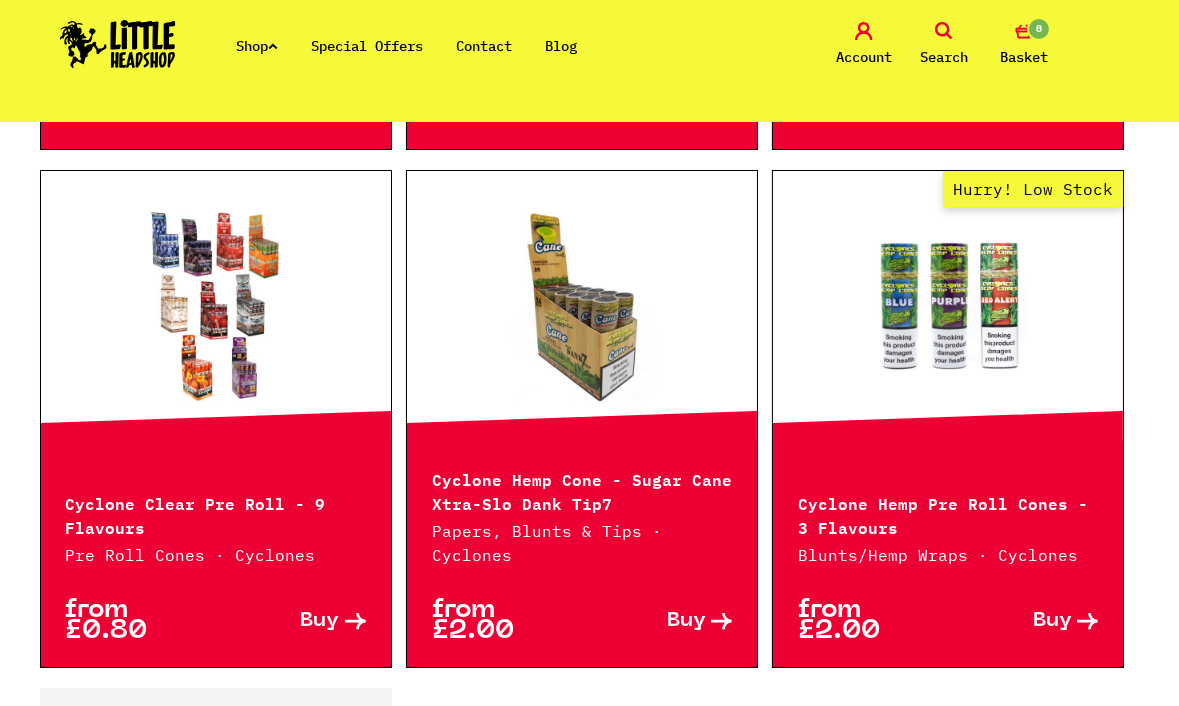 click on "›" at bounding box center (755, 1049) 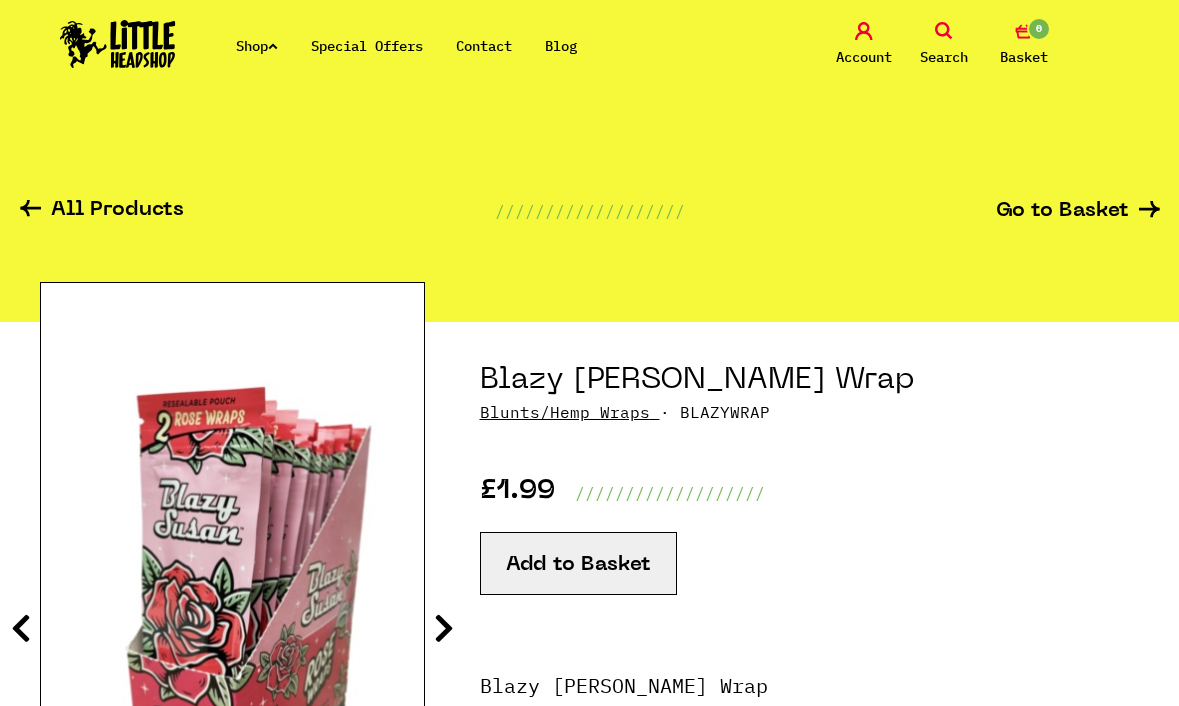 scroll, scrollTop: 0, scrollLeft: 0, axis: both 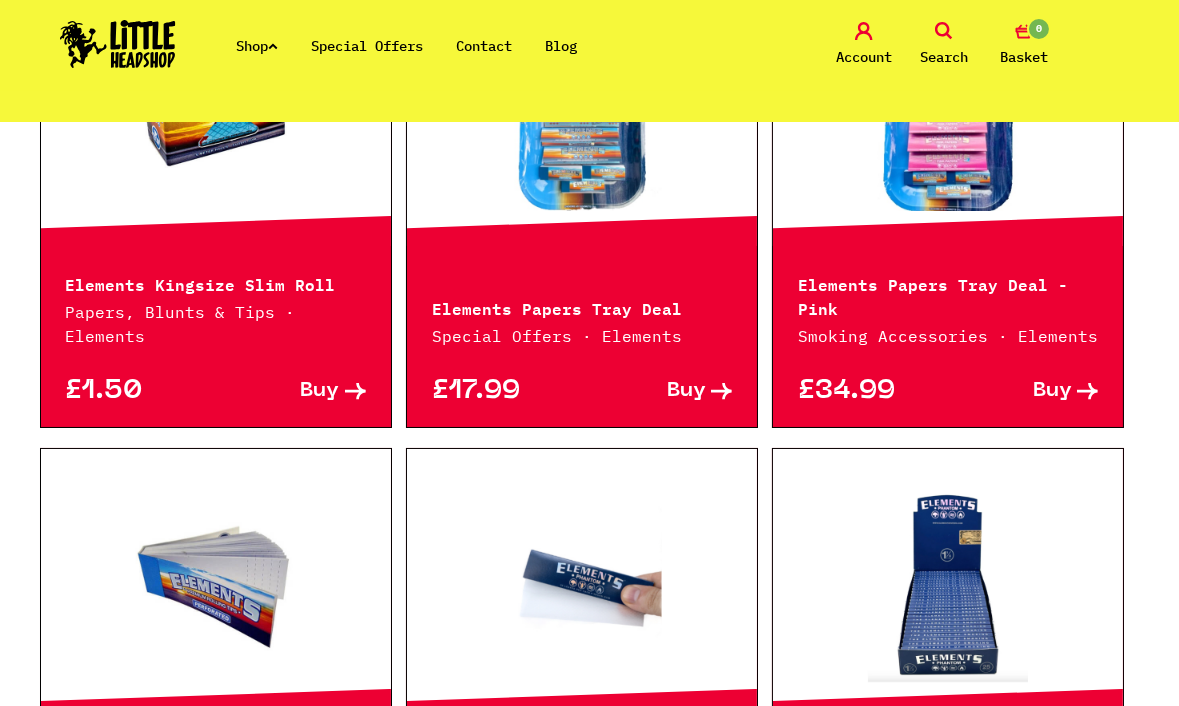 drag, startPoint x: 182, startPoint y: 242, endPoint x: 213, endPoint y: 258, distance: 34.88553 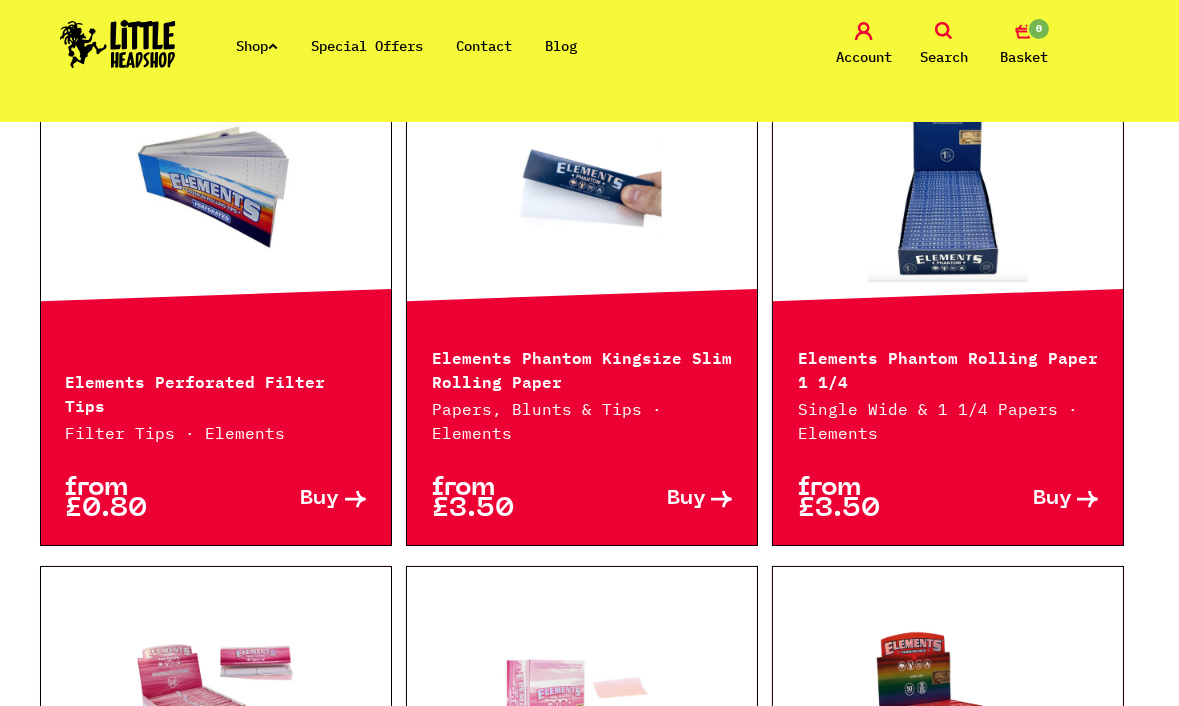 scroll, scrollTop: 3600, scrollLeft: 0, axis: vertical 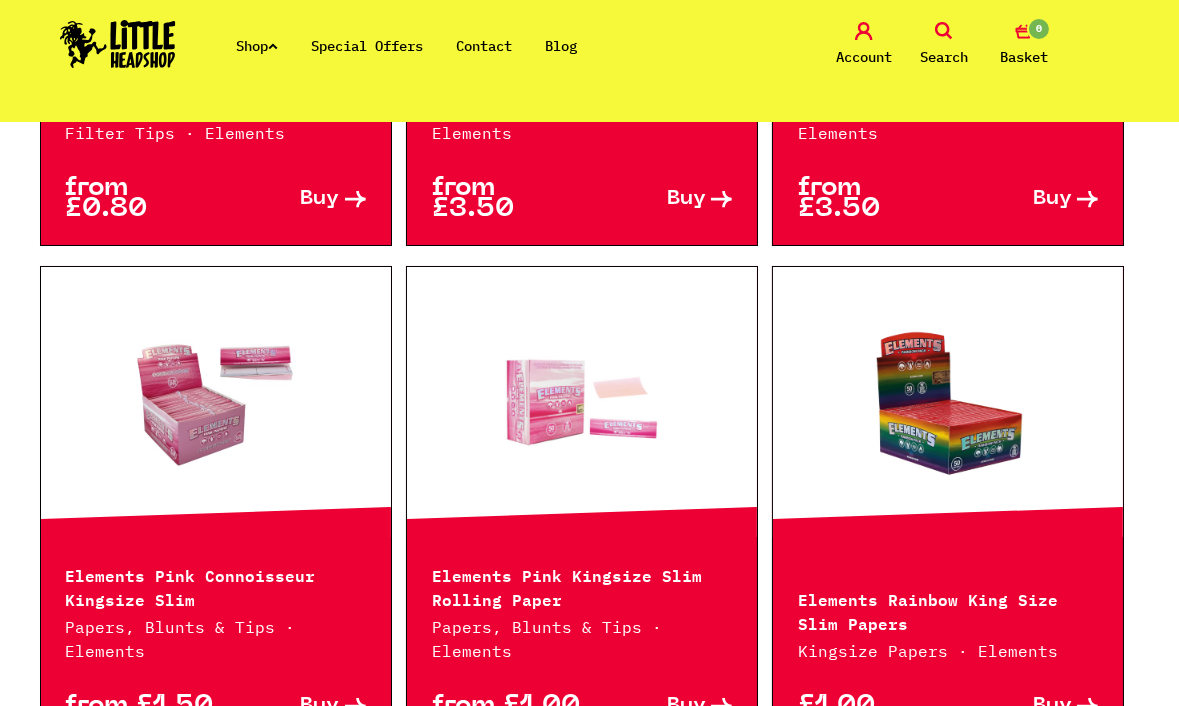 click on "›" at bounding box center [755, 1124] 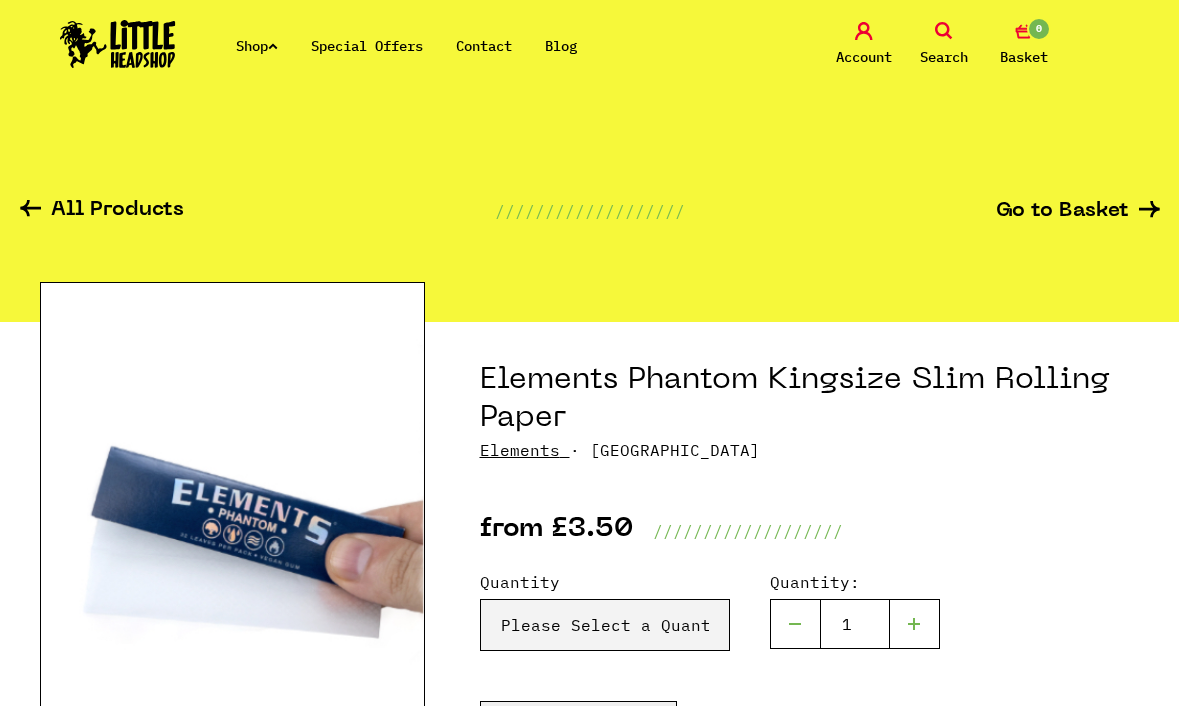 scroll, scrollTop: 0, scrollLeft: 0, axis: both 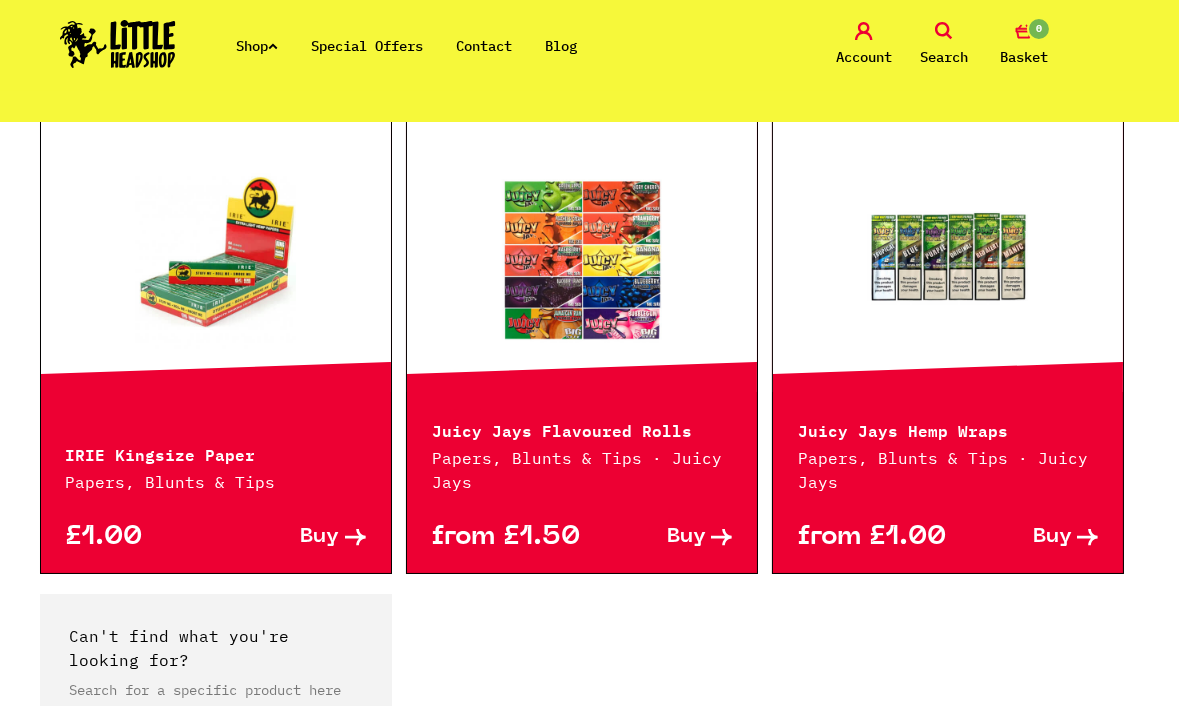 click on "›" at bounding box center (755, 955) 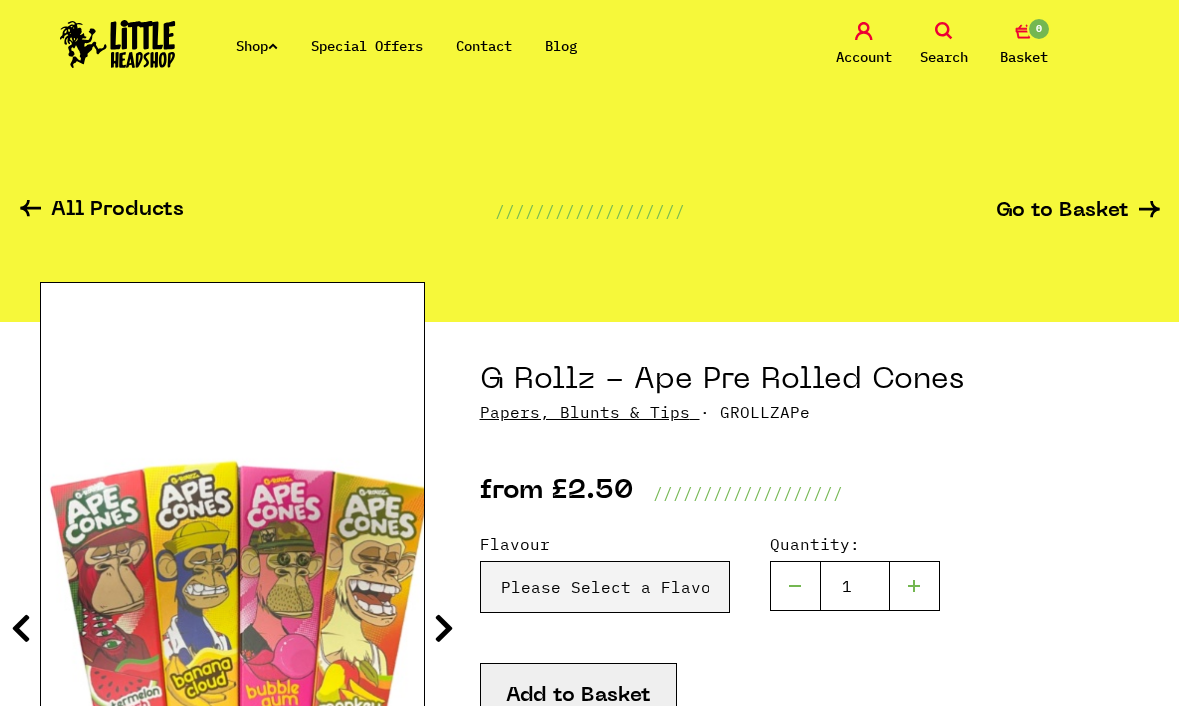 scroll, scrollTop: 0, scrollLeft: 0, axis: both 